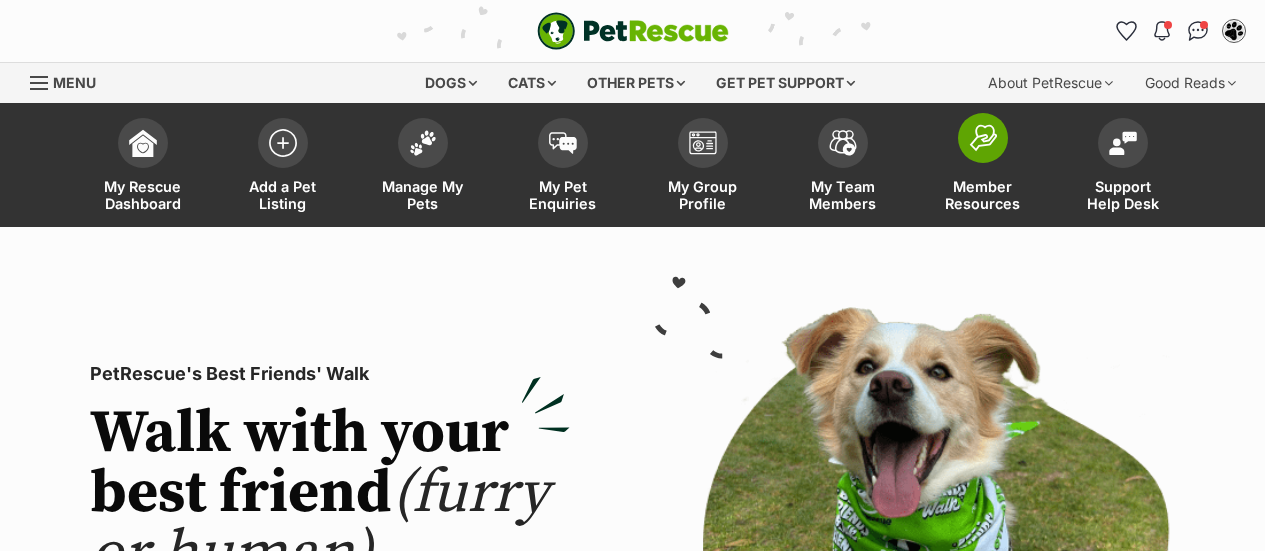 scroll, scrollTop: 0, scrollLeft: 0, axis: both 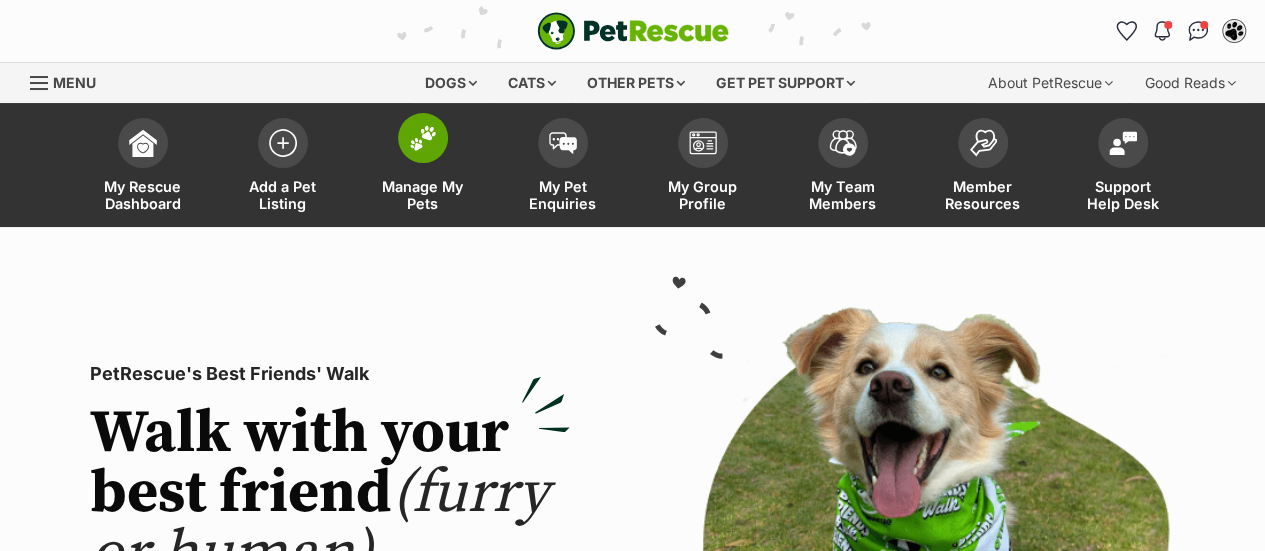 click at bounding box center (423, 138) 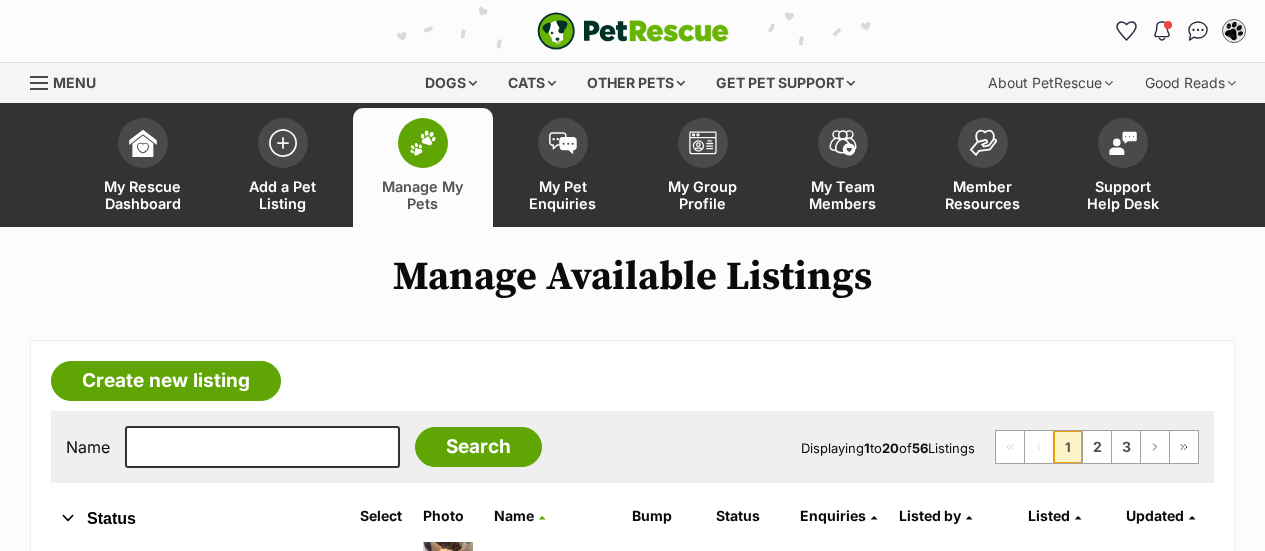 scroll, scrollTop: 0, scrollLeft: 0, axis: both 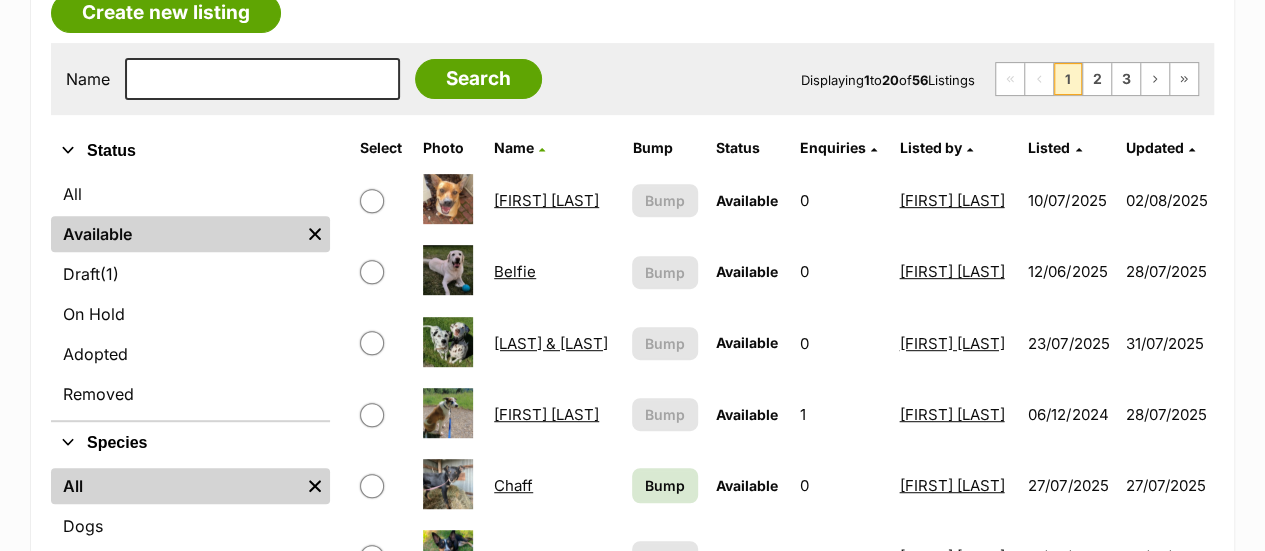 click on "[FIRST] [LAST]" at bounding box center [546, 200] 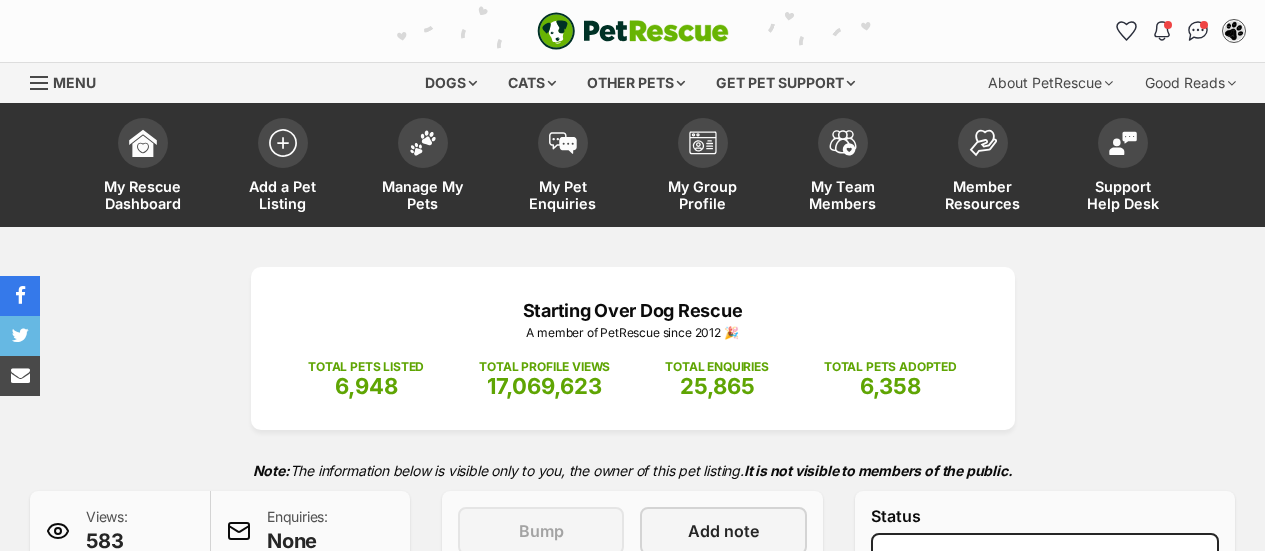 scroll, scrollTop: 76, scrollLeft: 0, axis: vertical 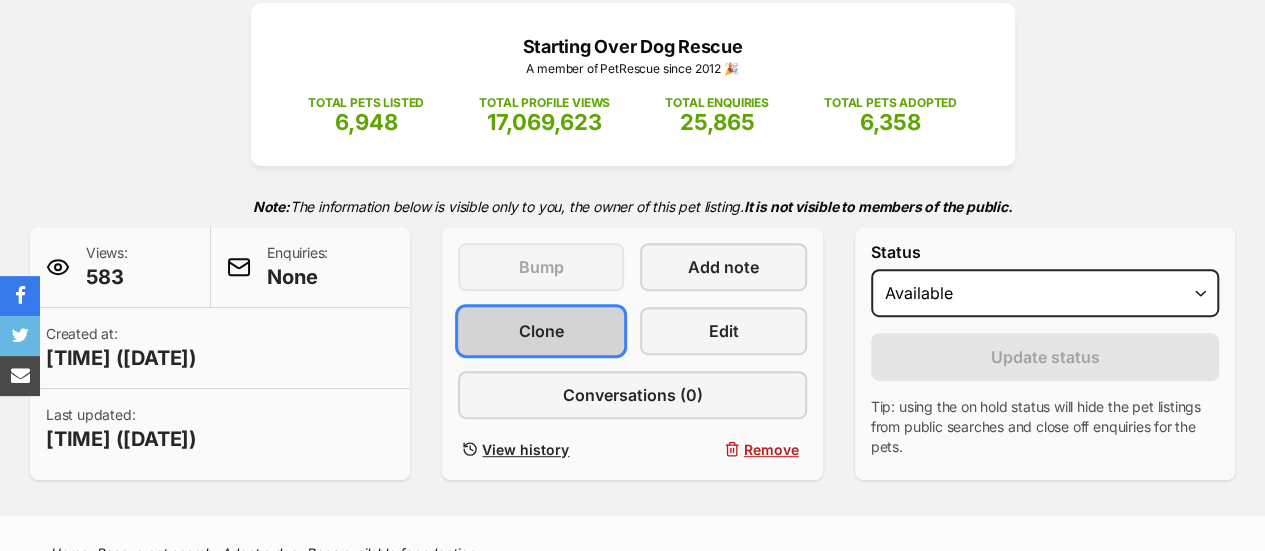 click on "Clone" at bounding box center (541, 331) 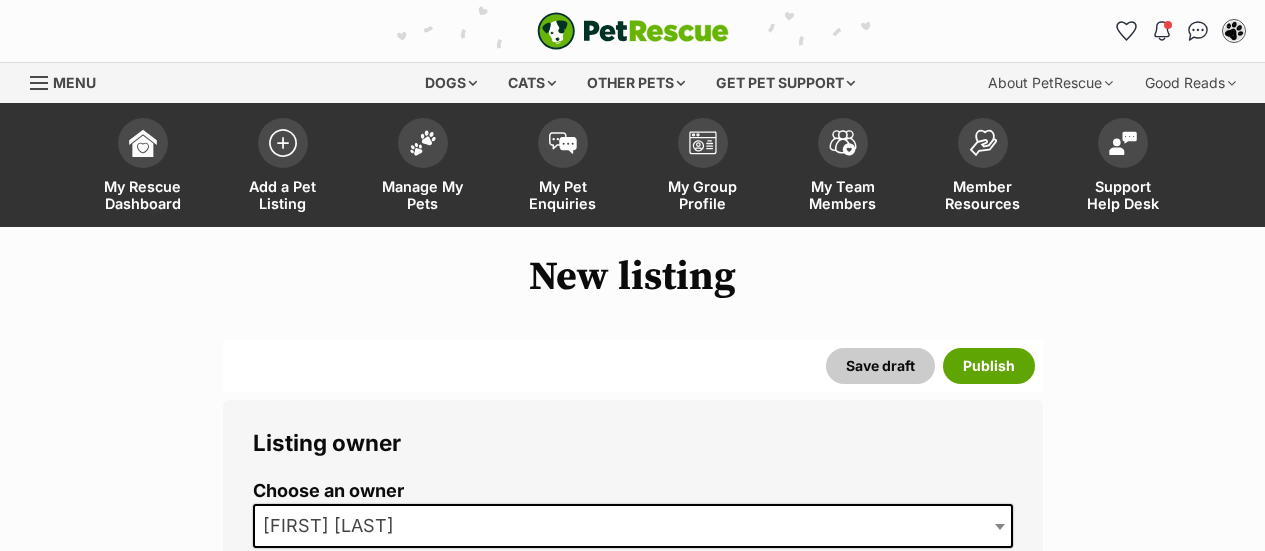 scroll, scrollTop: 0, scrollLeft: 0, axis: both 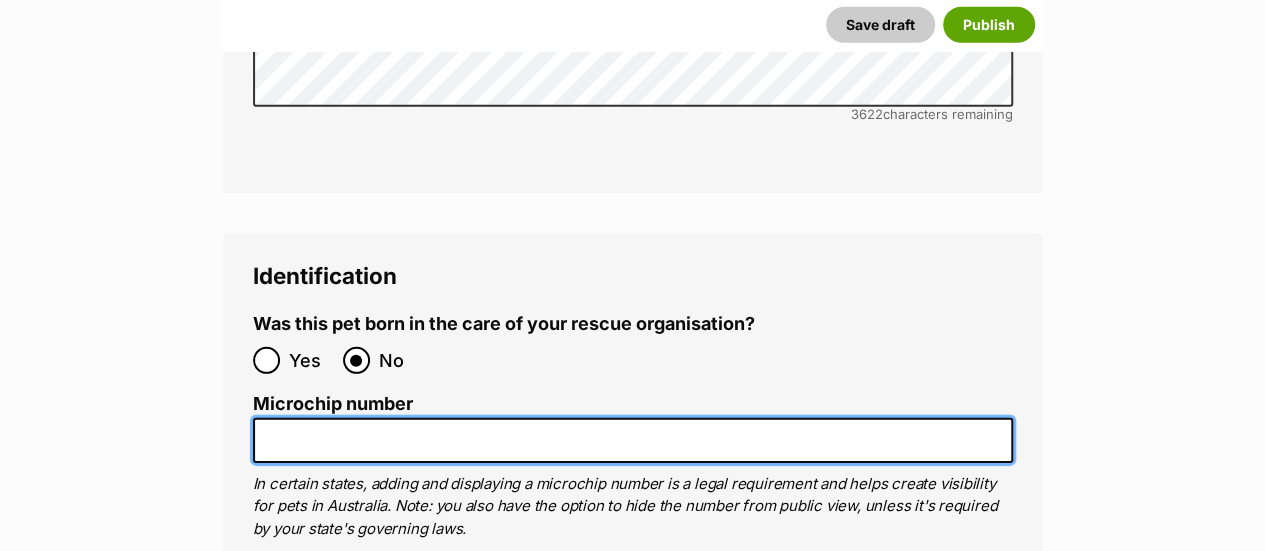 click on "Microchip number" at bounding box center (633, 440) 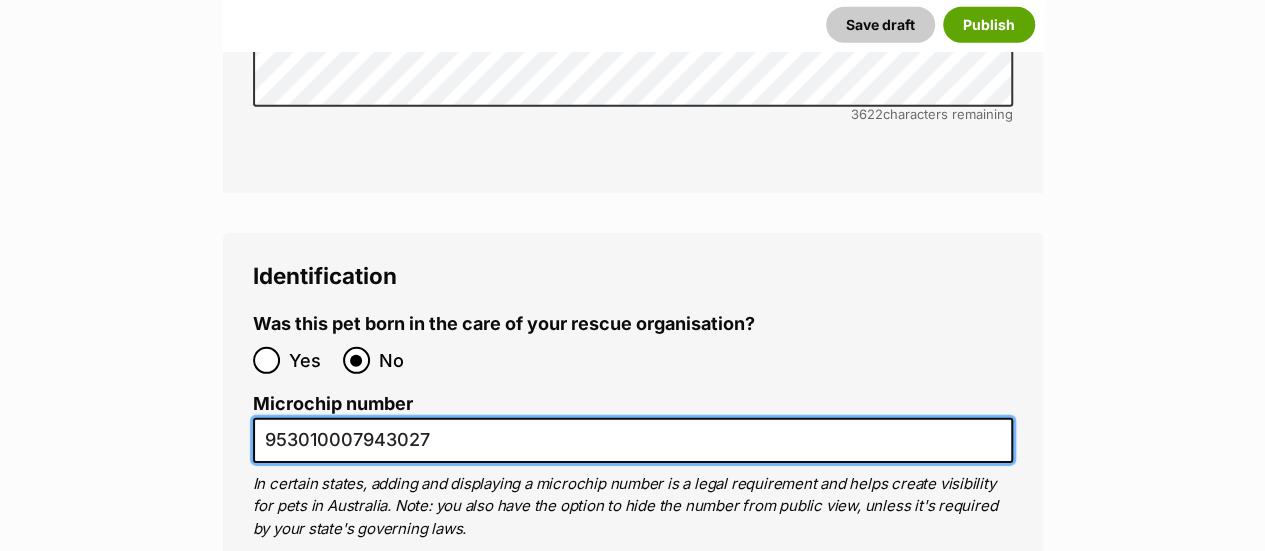 click on "953010007943027" at bounding box center (633, 440) 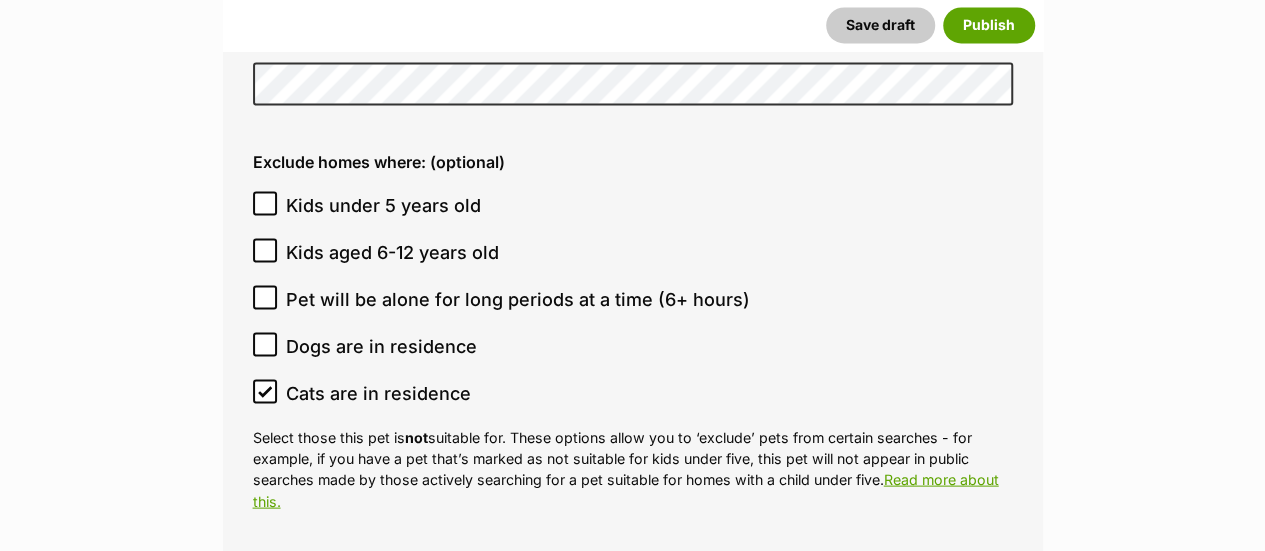 scroll, scrollTop: 5620, scrollLeft: 0, axis: vertical 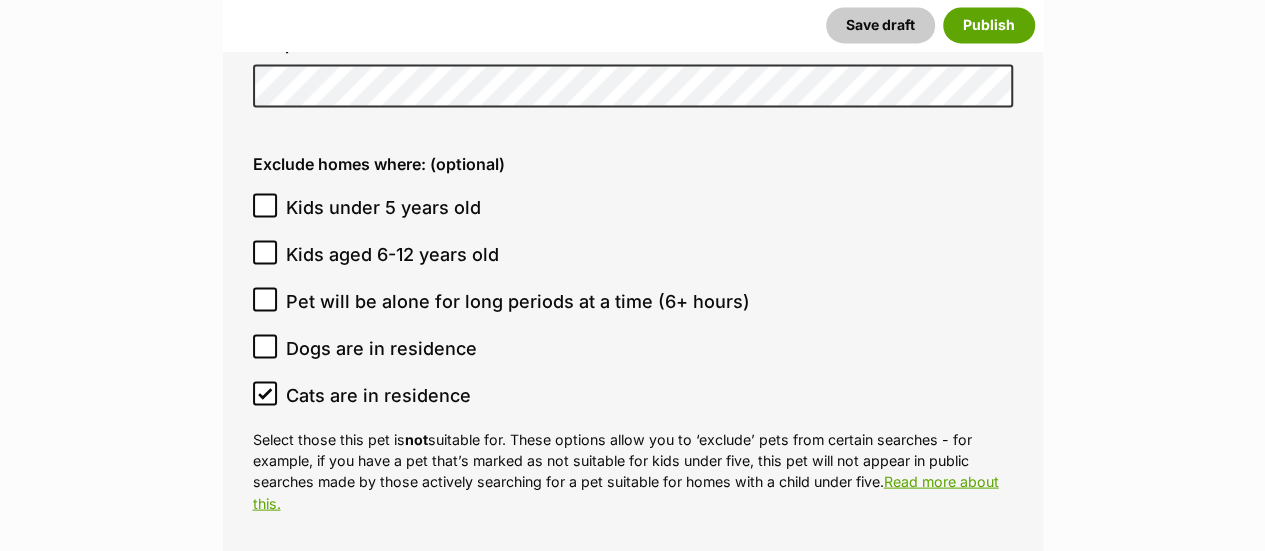 type on "953010007943027" 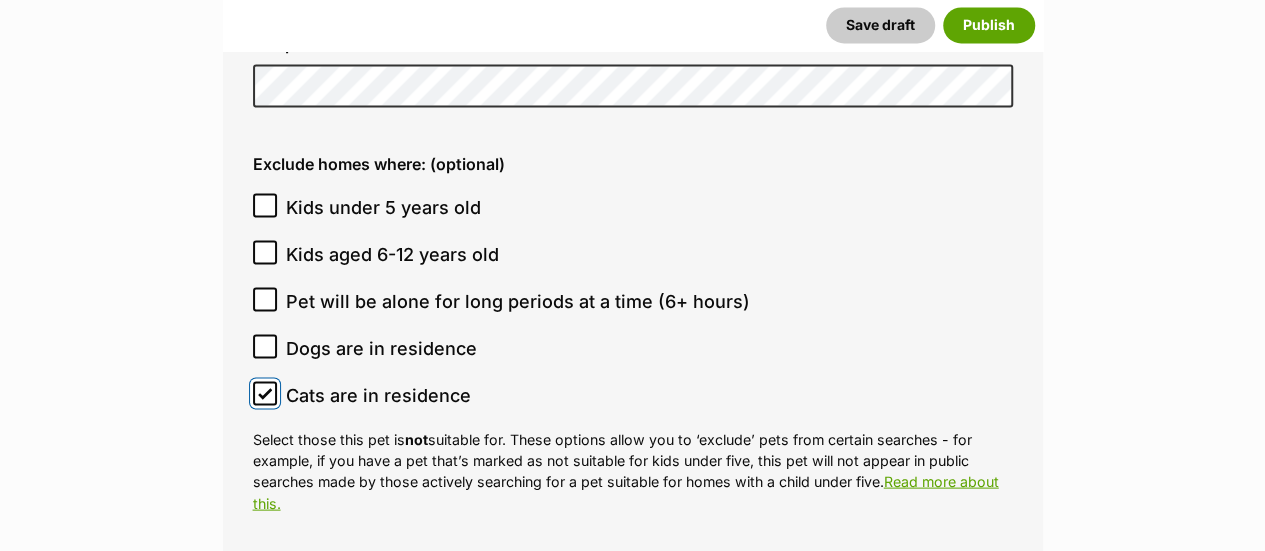 click on "Cats are in residence" at bounding box center (265, 393) 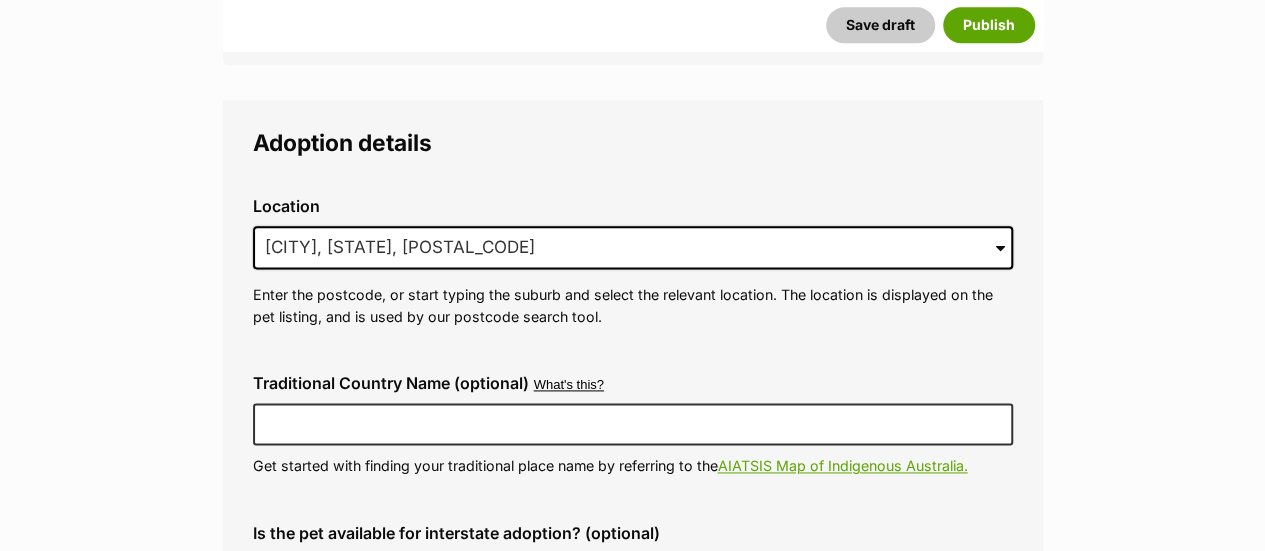 scroll, scrollTop: 4976, scrollLeft: 0, axis: vertical 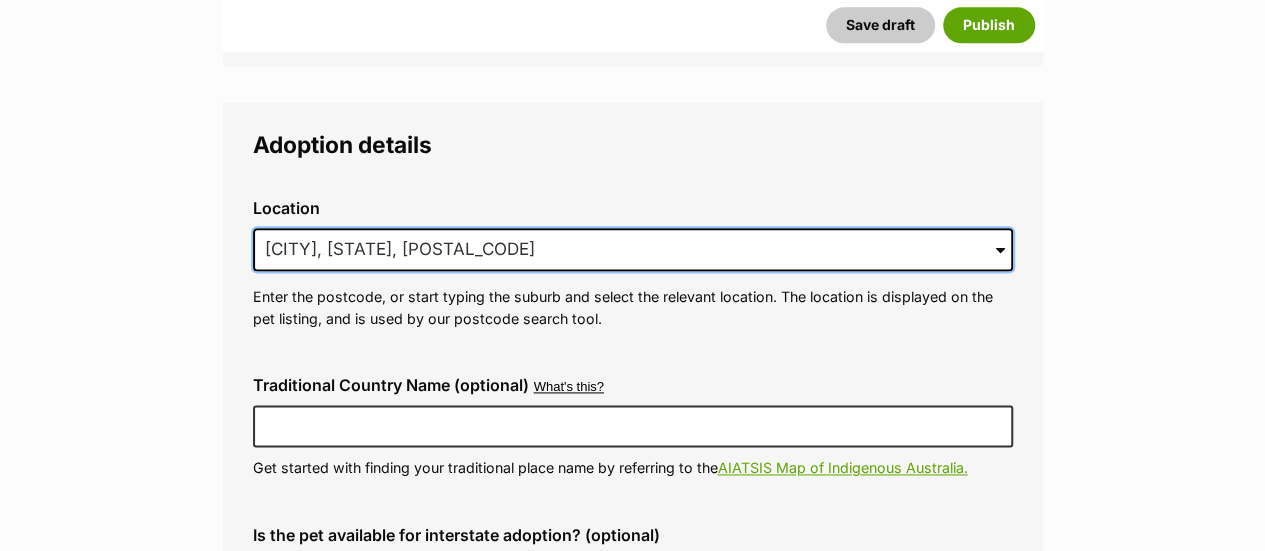 click on "South Yarra, VIC, 3141" at bounding box center (633, 250) 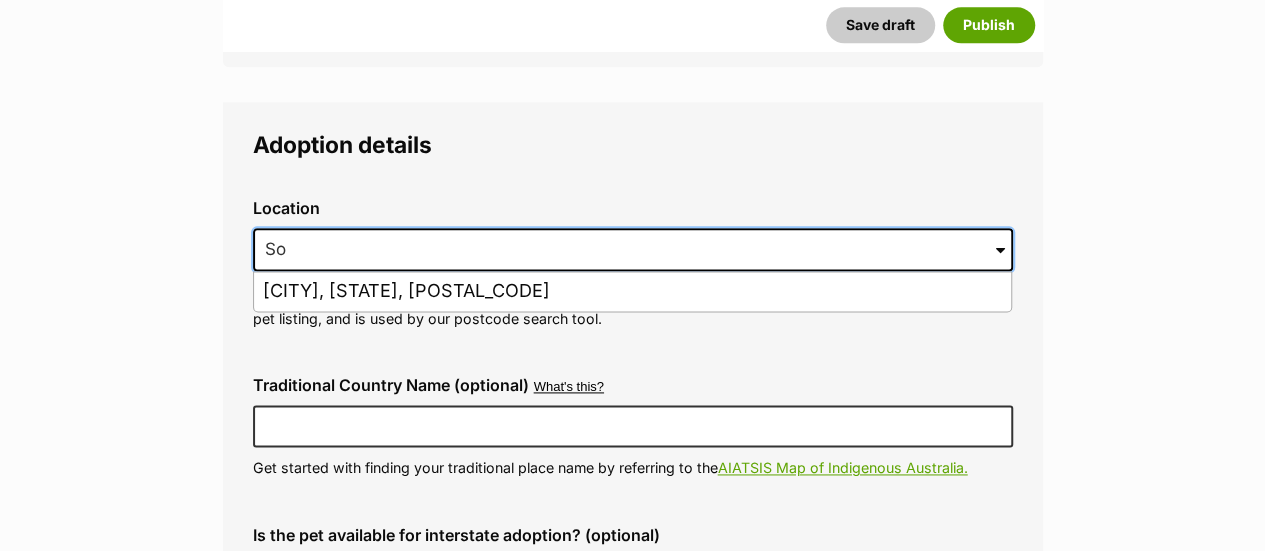 type on "S" 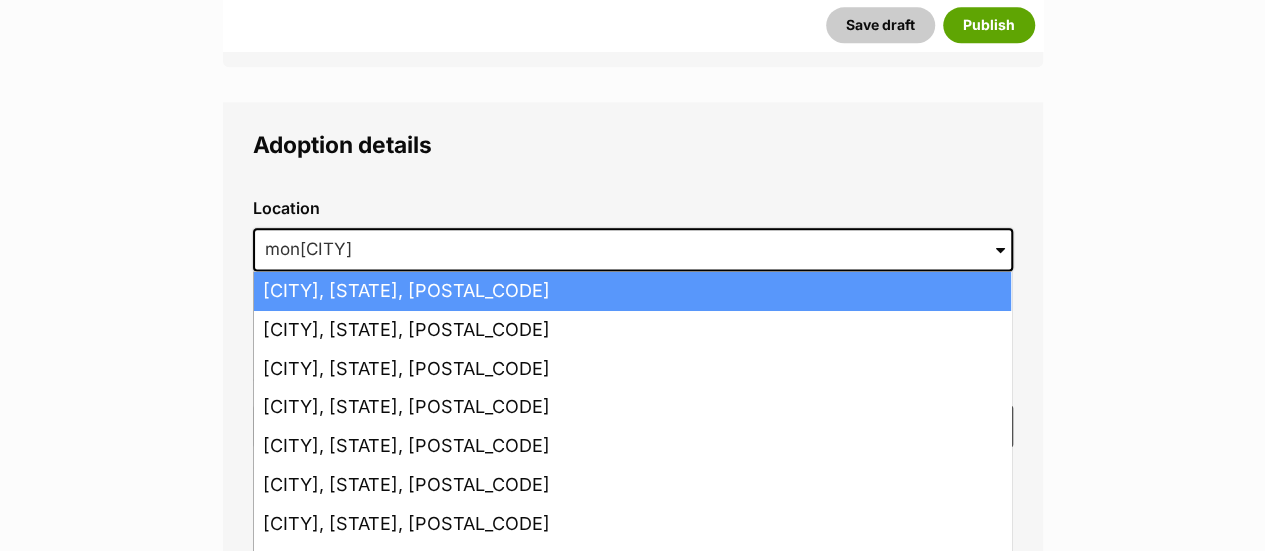 click on "Mont Albert, Victoria, 3127" at bounding box center [632, 291] 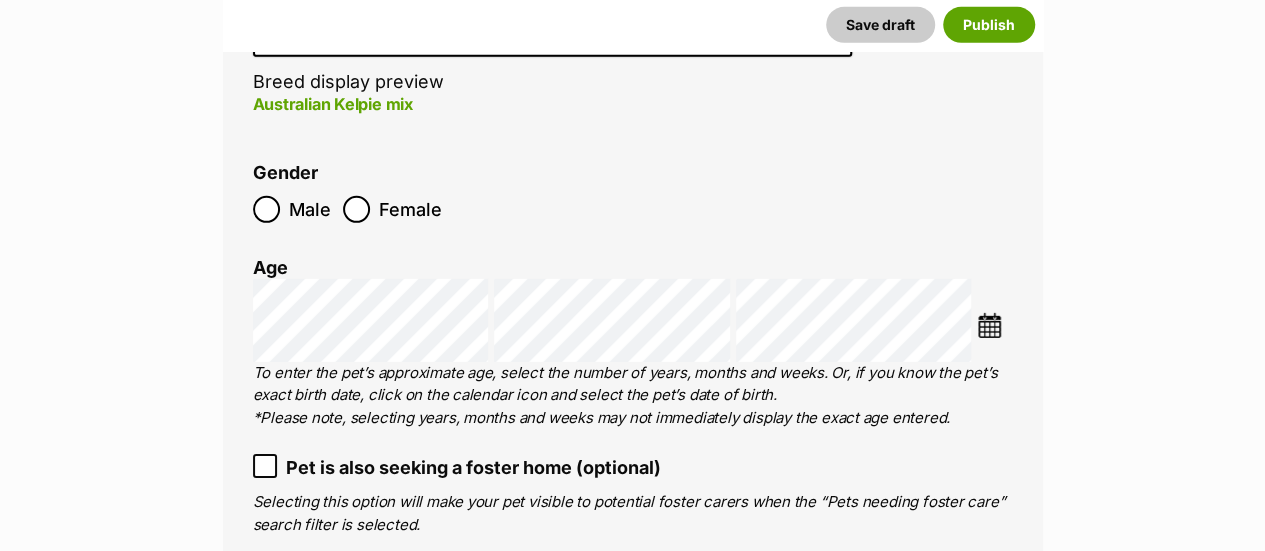 scroll, scrollTop: 3002, scrollLeft: 0, axis: vertical 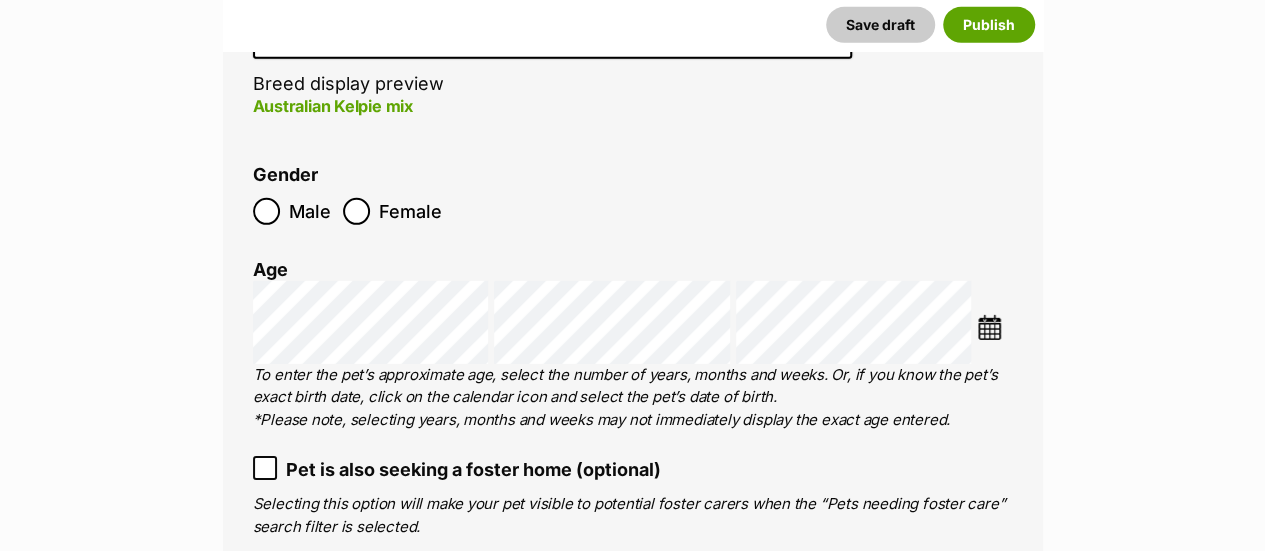 click at bounding box center (989, 327) 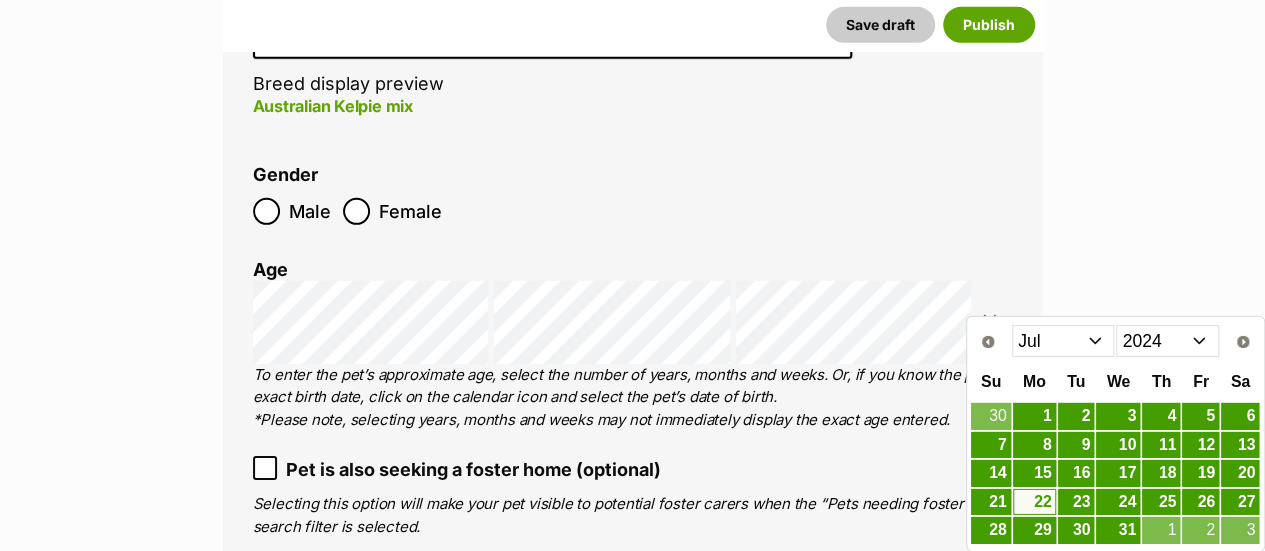 click on "Prev" at bounding box center [988, 342] 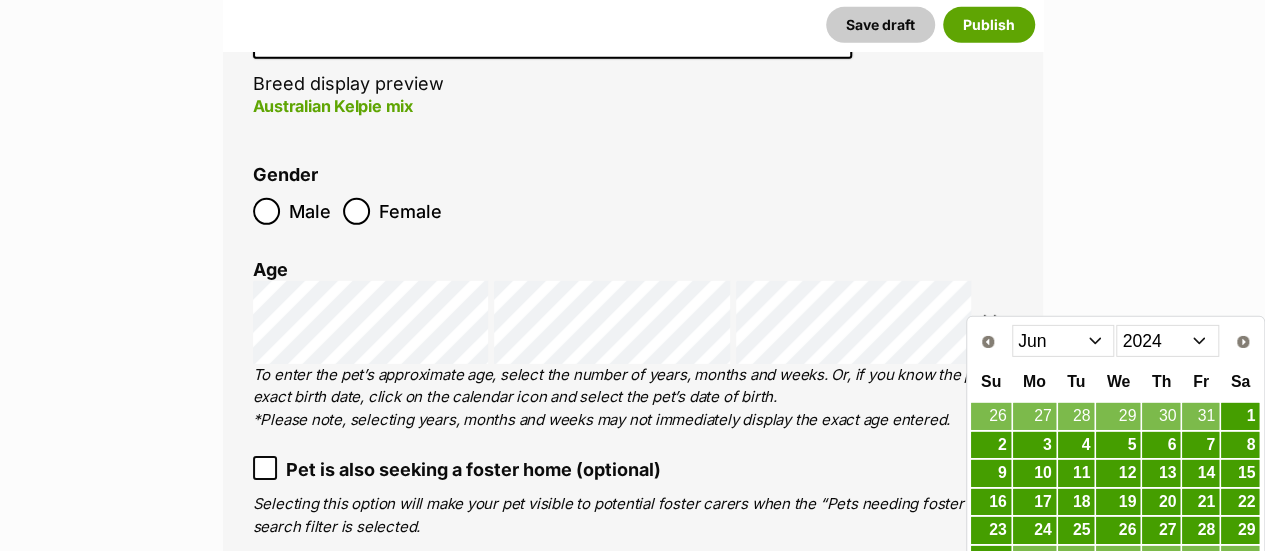 click on "Prev" at bounding box center [988, 342] 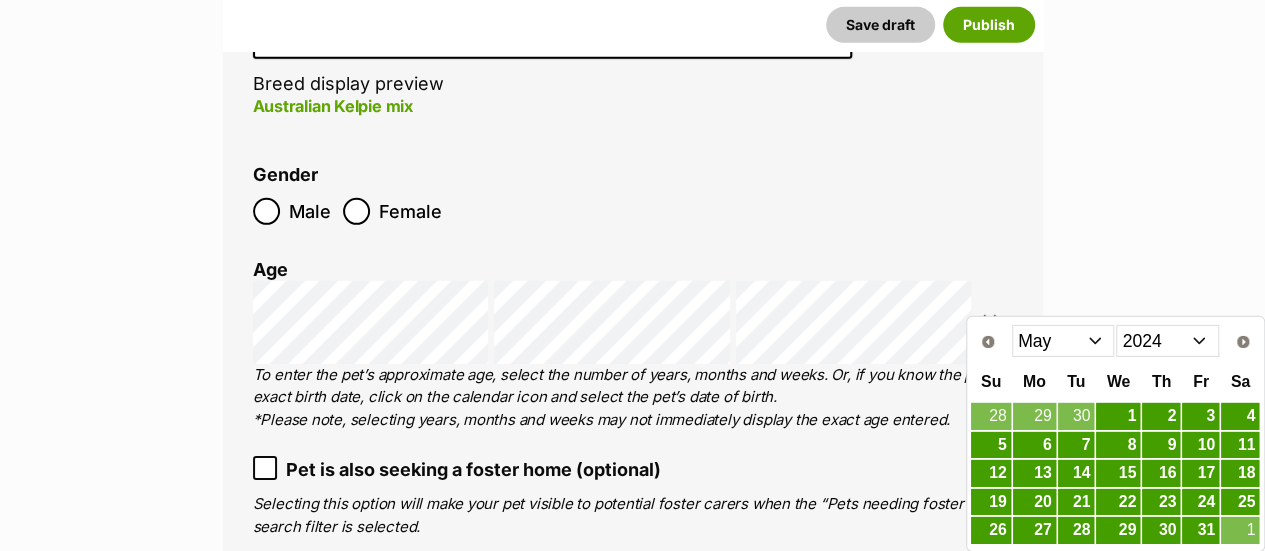 click on "Prev" at bounding box center (988, 342) 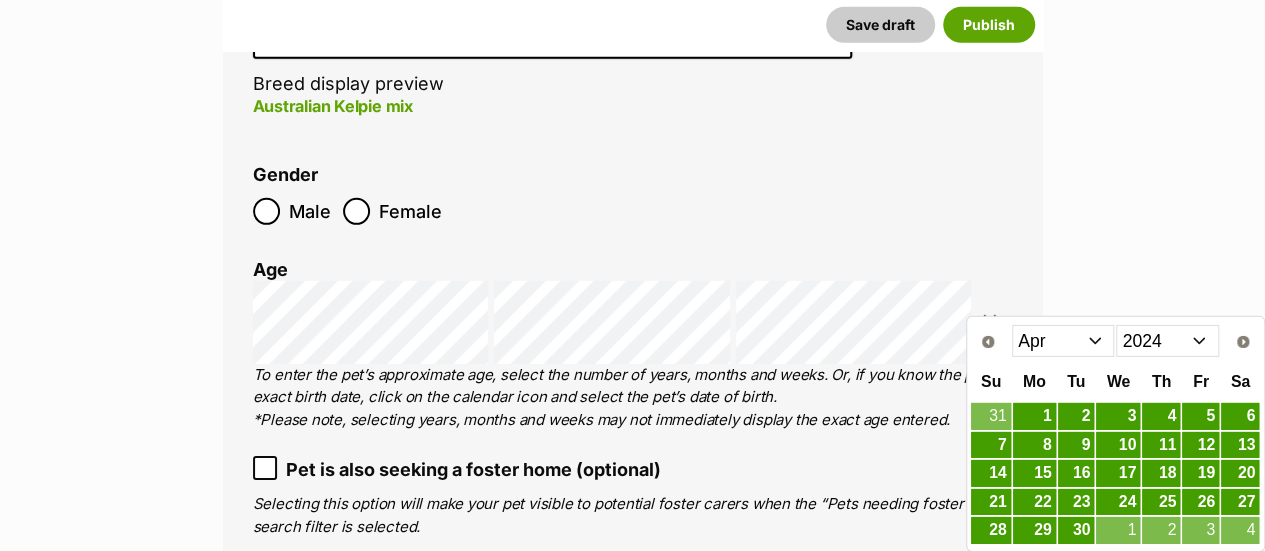 click on "Prev" at bounding box center [988, 342] 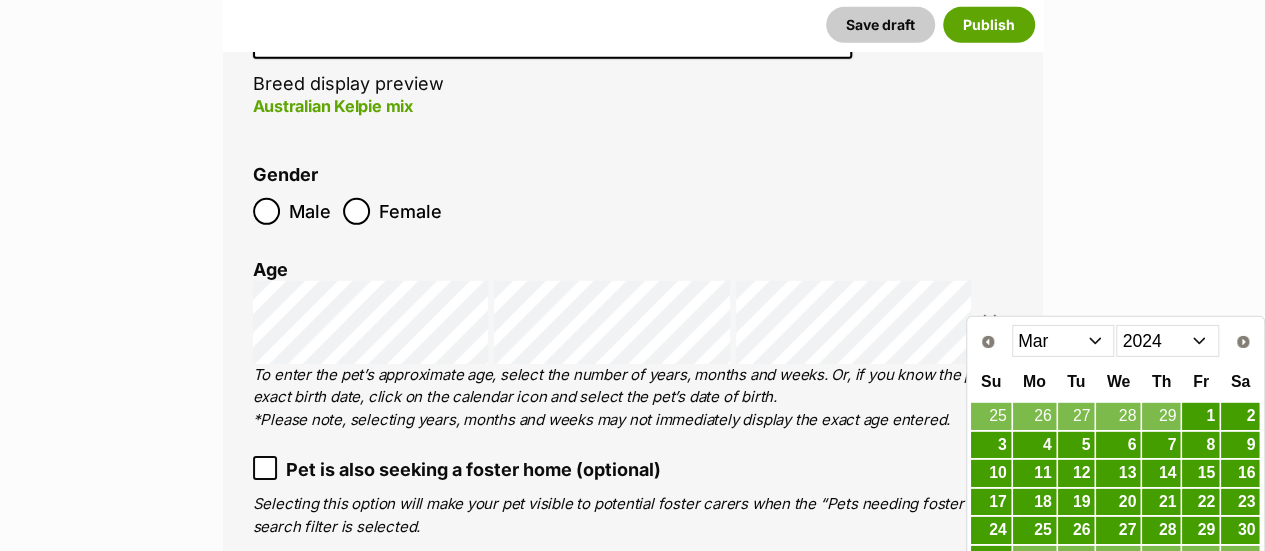 click on "Prev" at bounding box center (988, 342) 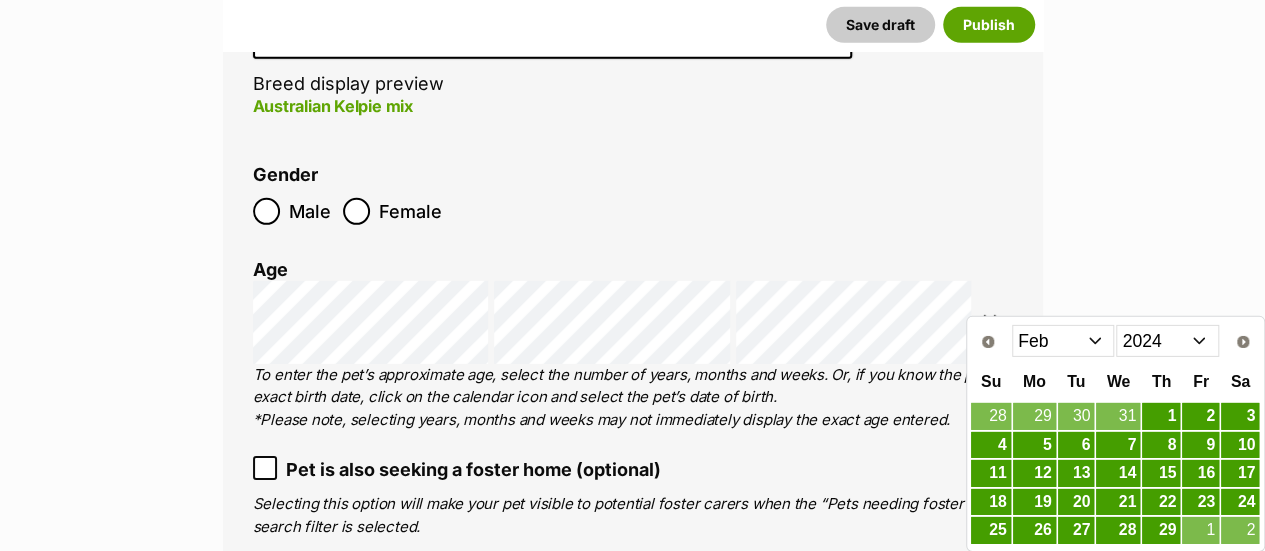 click on "6" at bounding box center [1076, 445] 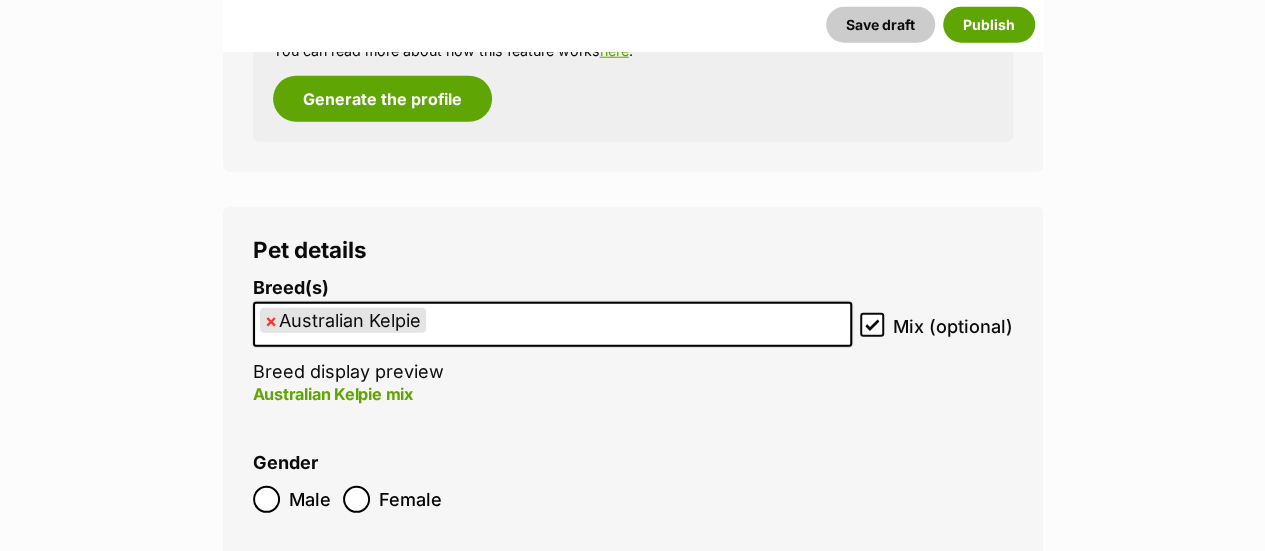 scroll, scrollTop: 2709, scrollLeft: 0, axis: vertical 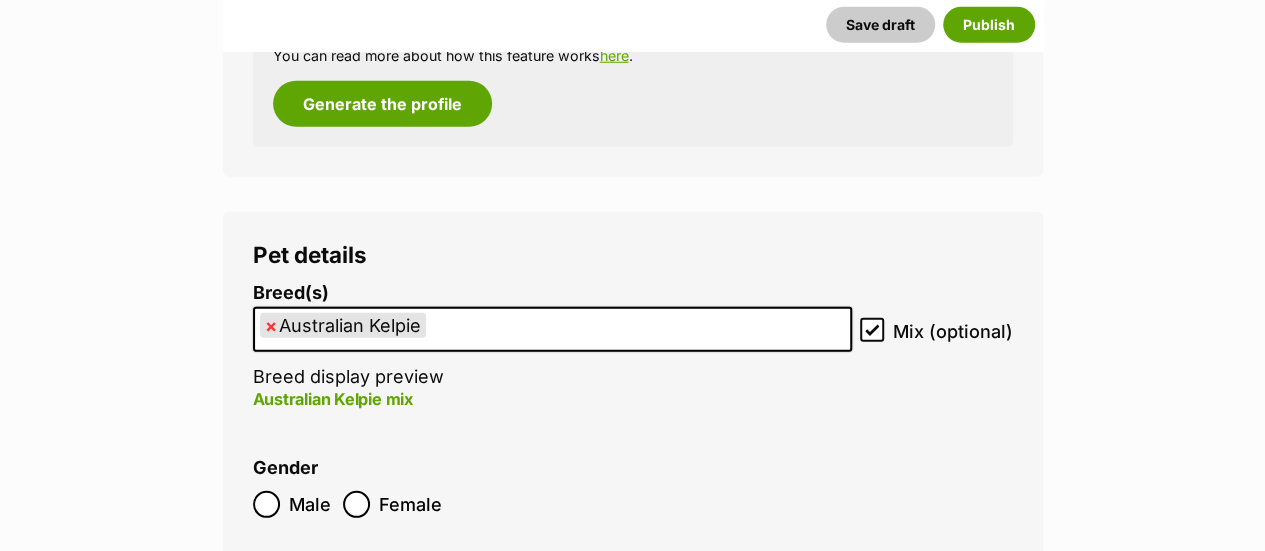 click on "×" at bounding box center (271, 325) 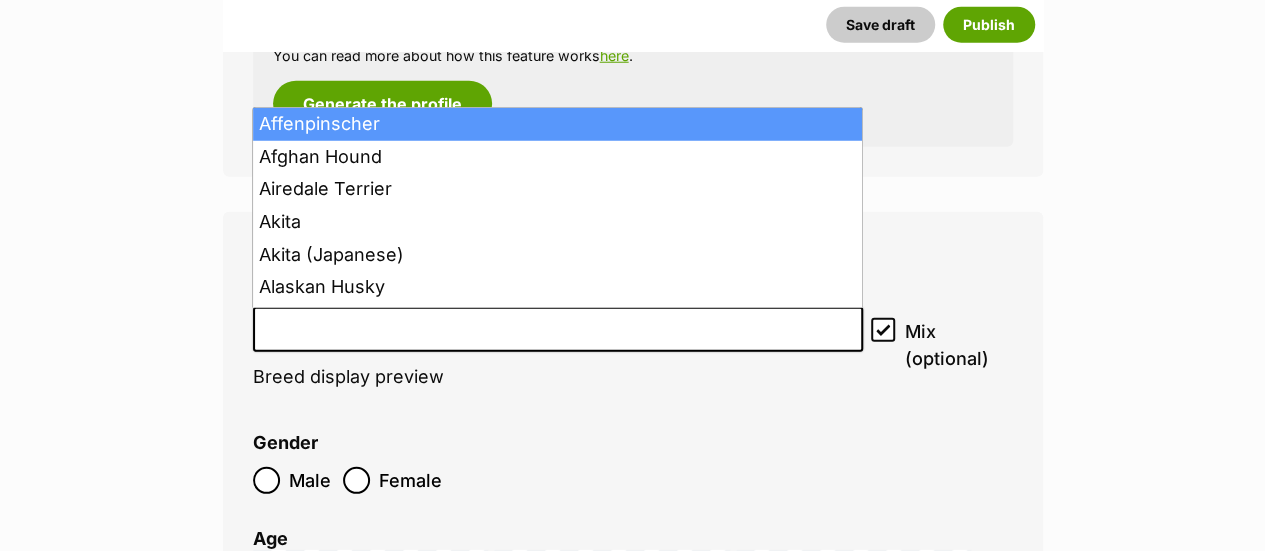 click on "Breed(s)
Affenpinscher
Afghan Hound
Airedale Terrier
Akita
Akita (Japanese)
Alaskan Husky
Alaskan Malamute
American Bulldog
American Eskimo Dog
American Foxhound
American Hairless Terrier
American Staffordshire Terrier
American Staffordshire Terrier
Anatolian Shepherd Dog
Australasian Bosdog
Australian Bulldog
Australian Cattle Dog
Australian Cobberdog Australian Kelpie
Australian Koolie
Australian Shepherd
Australian Silky Terrier
Australian Stumpy Tail Cattle Dog
Australian Terrier
Azawakh
Basenji
Basset Fauve de Bretagne
Basset Hound
Beagle
Bearded Collie
Beauceron (Berger de Beauce)
Bedlington Terrier
Belgian Malinois
Belgian Shepherd Dog
Belgian Shepherd Dog (Groenendael)
Belgian Shepherd Dog (Laekenois)
Belgian Shepherd Dog (Malinois)
Belgian Shepherd Dog (Tervueren)
Bergamasco Shepherd Dog
Bernese Mountain Dog
Bichon Frise
Biewer Terrier
Black and Tan Coonhound
Bloodhound
Bluetick Coonhound
Boerboel
Bolognese" at bounding box center (633, 616) 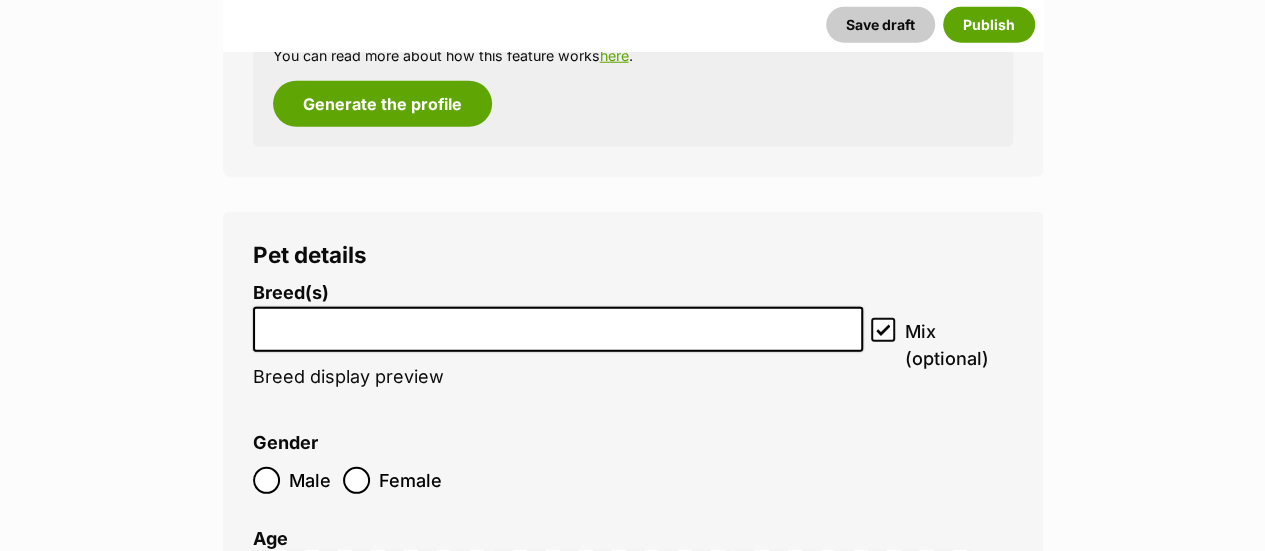 click at bounding box center (558, 324) 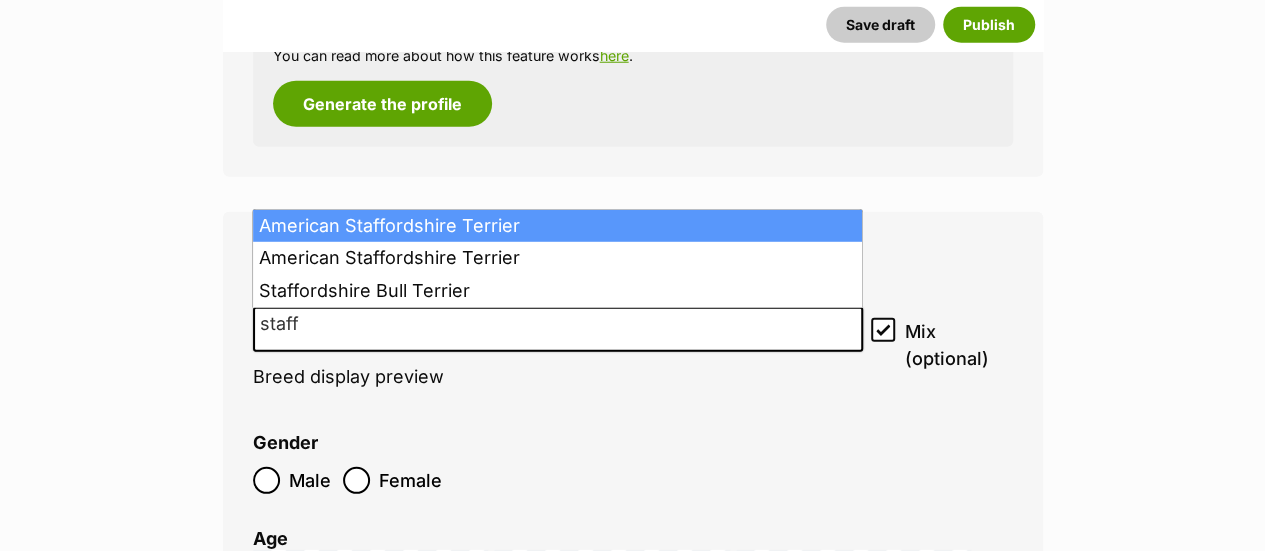 type on "staff" 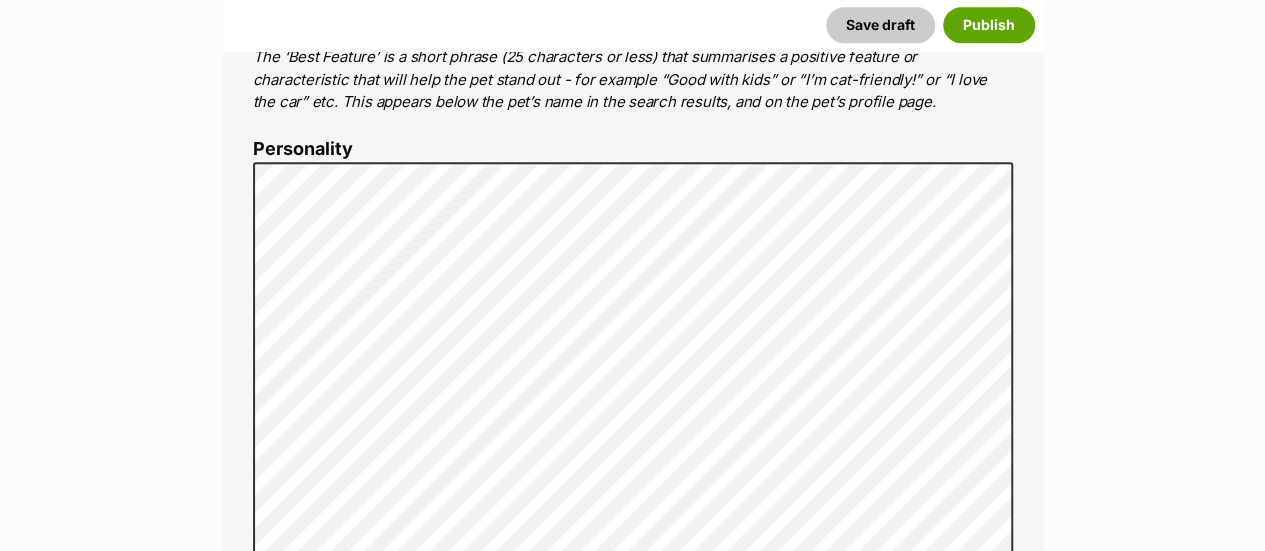scroll, scrollTop: 1121, scrollLeft: 0, axis: vertical 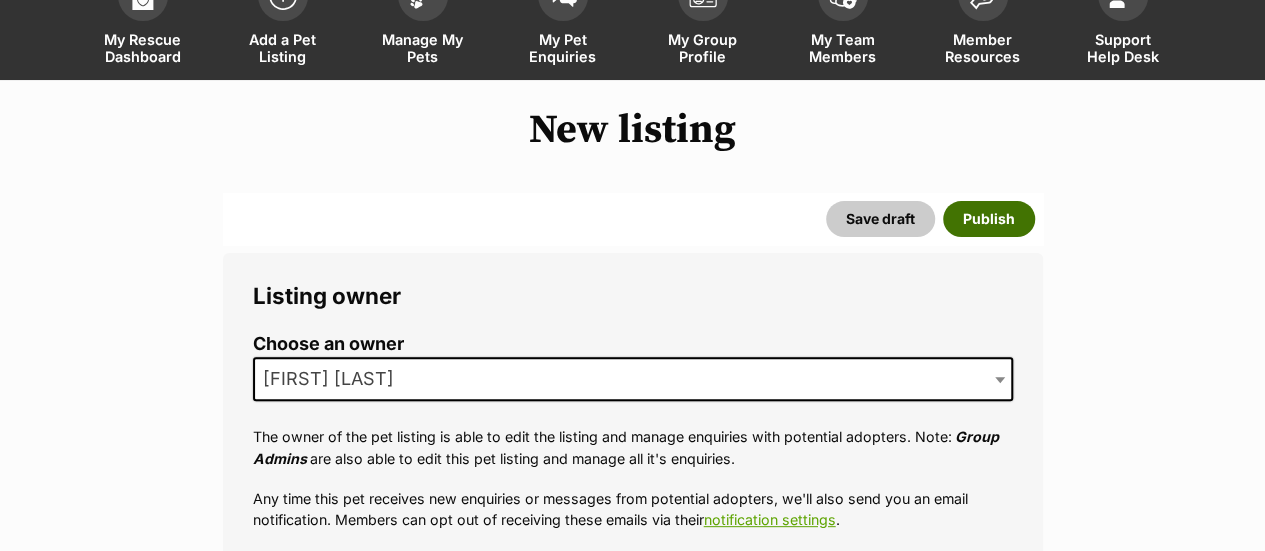 click on "Publish" at bounding box center [989, 219] 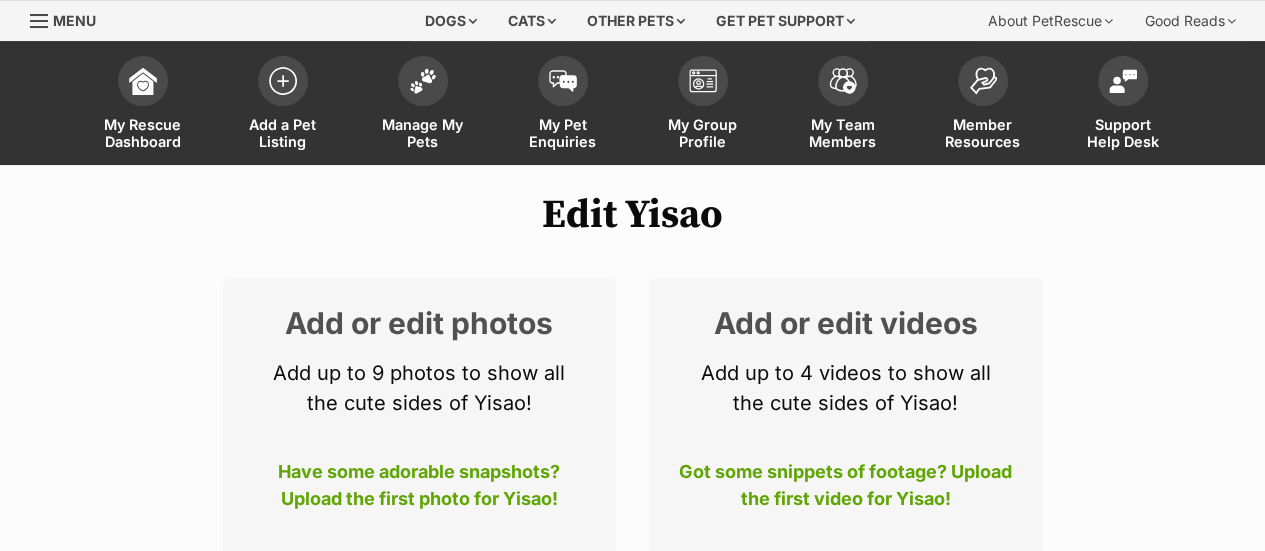 scroll, scrollTop: 0, scrollLeft: 0, axis: both 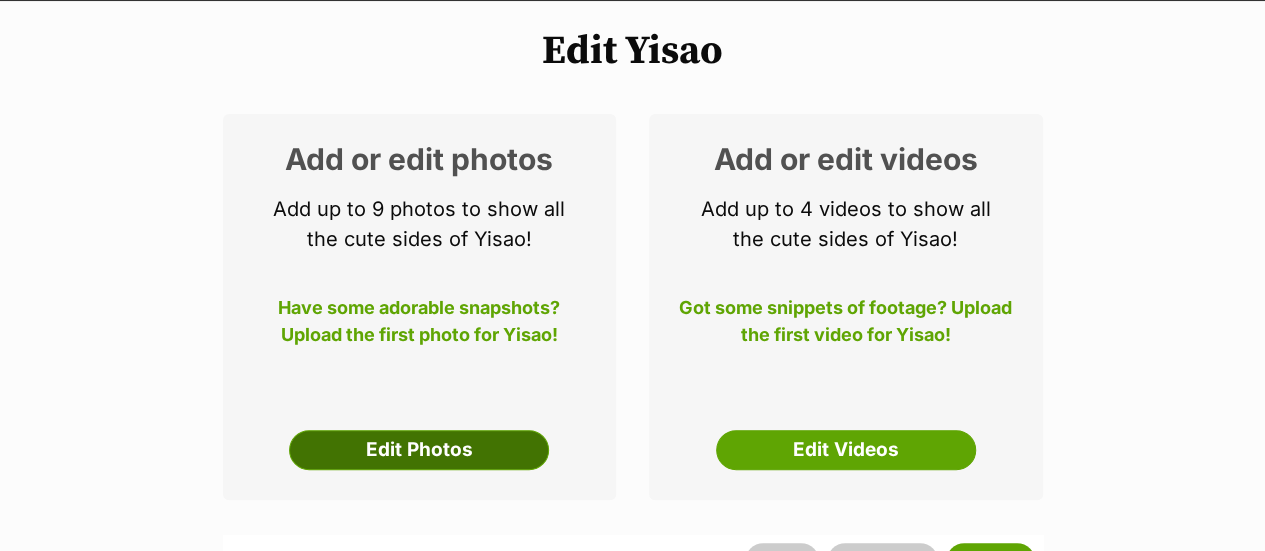 click on "Edit Photos" at bounding box center [419, 450] 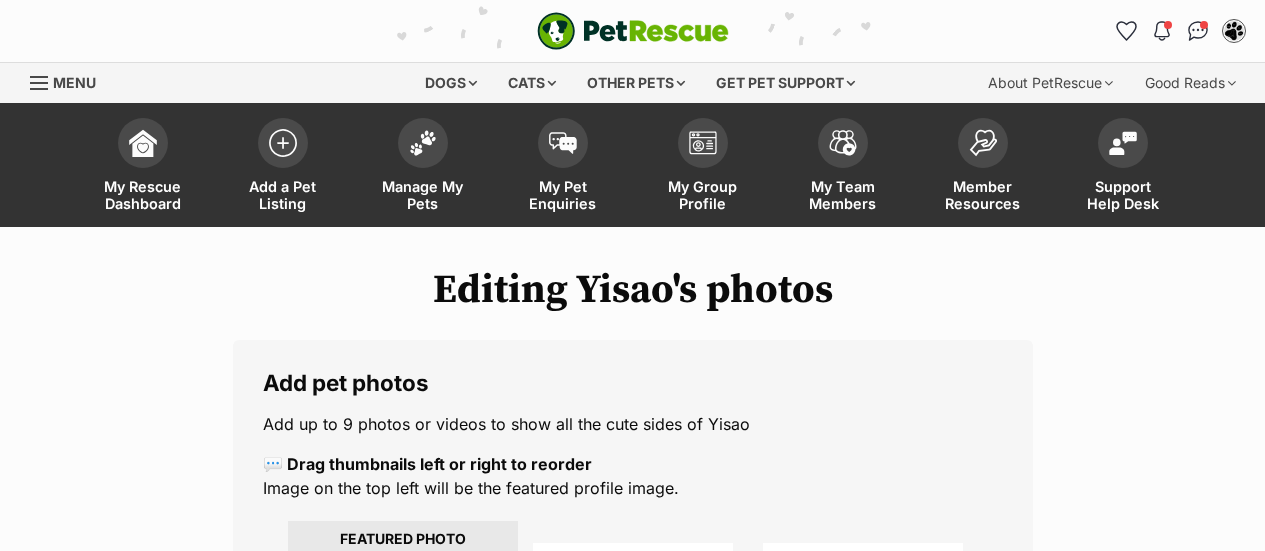 scroll, scrollTop: 0, scrollLeft: 0, axis: both 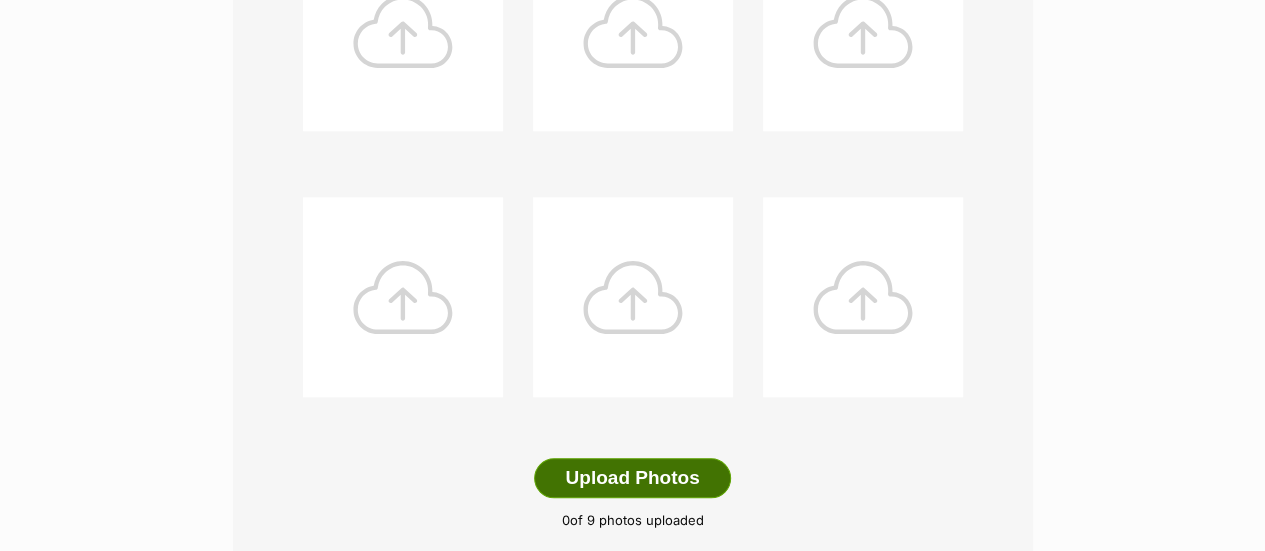 click on "Upload Photos" at bounding box center [632, 478] 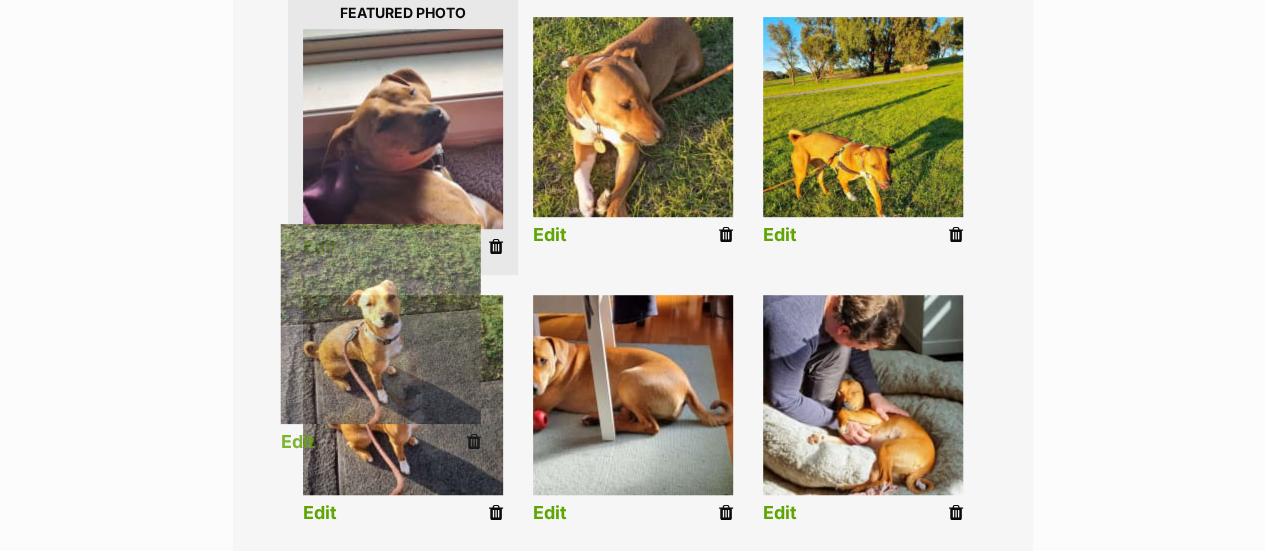 scroll, scrollTop: 514, scrollLeft: 0, axis: vertical 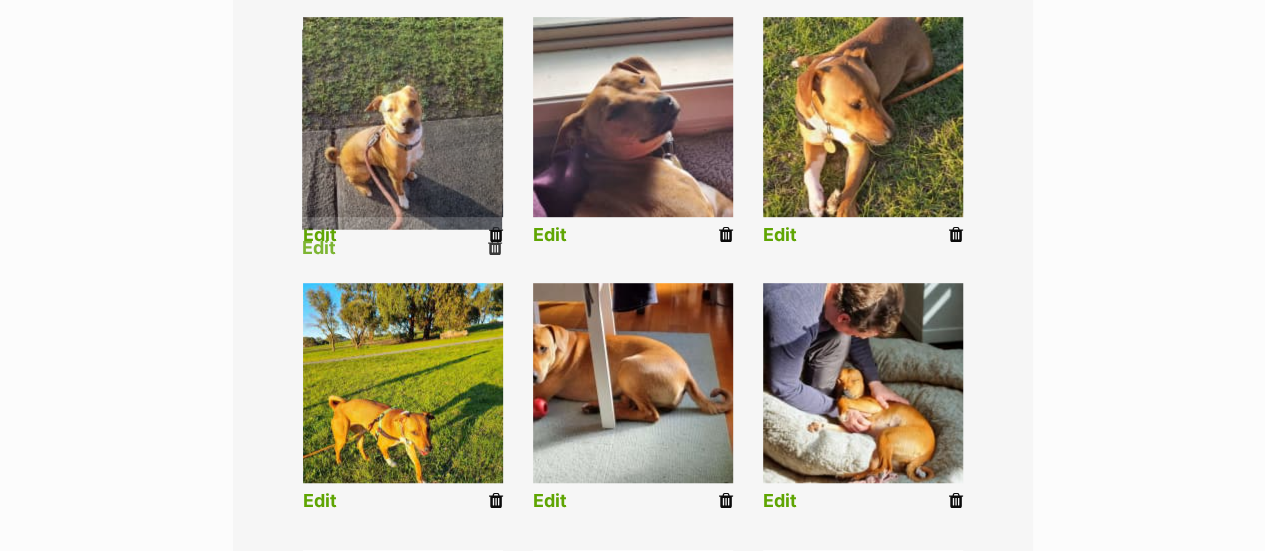 click on "Edit" at bounding box center [320, 235] 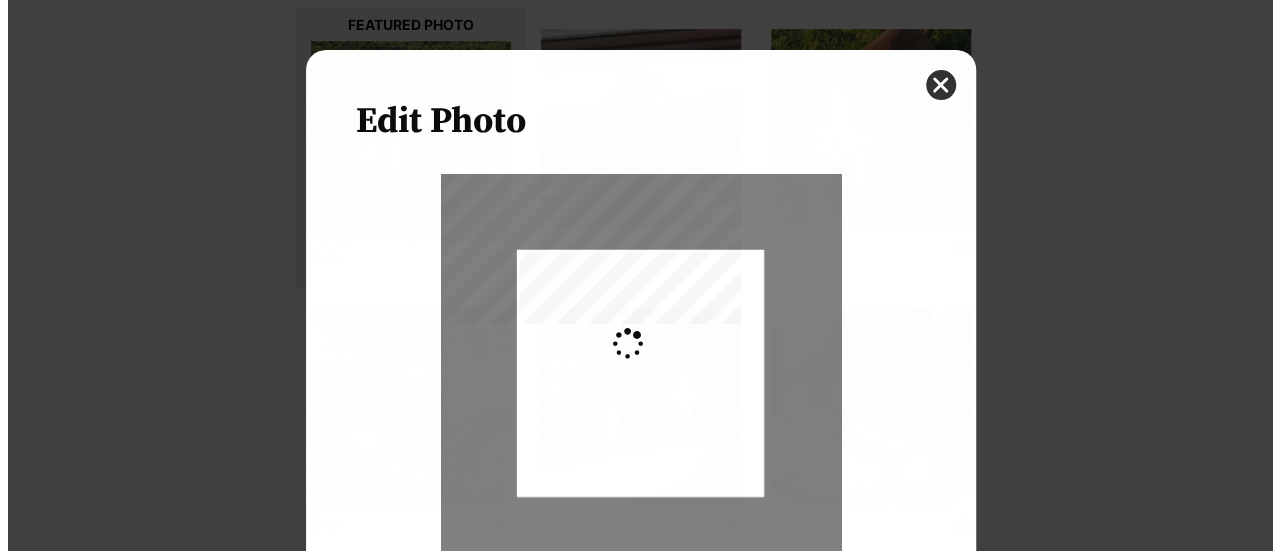 scroll, scrollTop: 0, scrollLeft: 0, axis: both 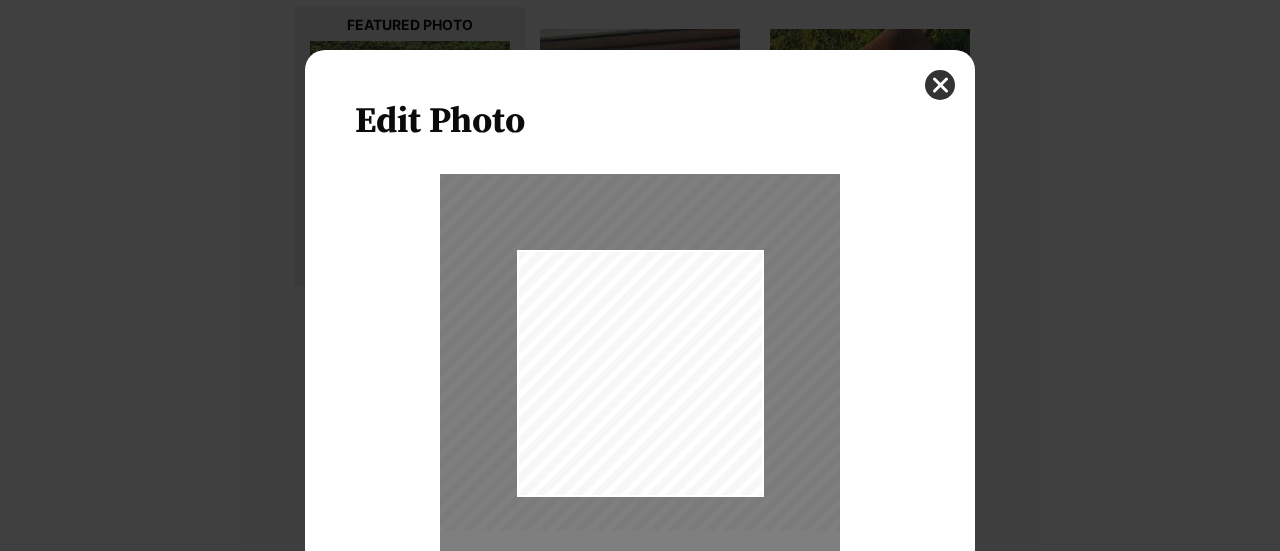 type on "0.566" 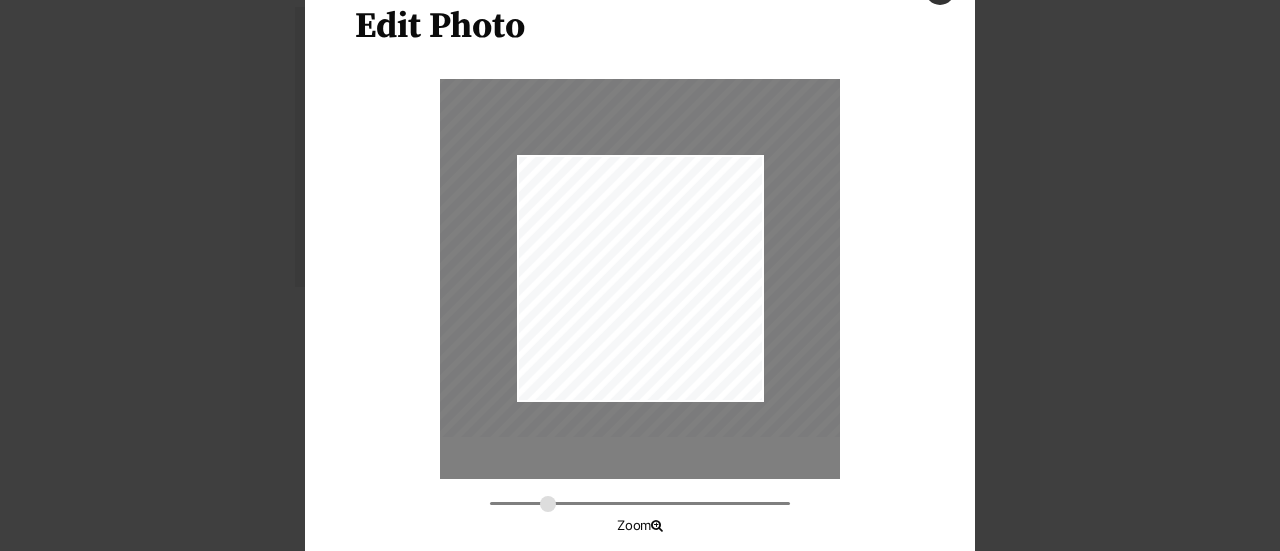 scroll, scrollTop: 186, scrollLeft: 0, axis: vertical 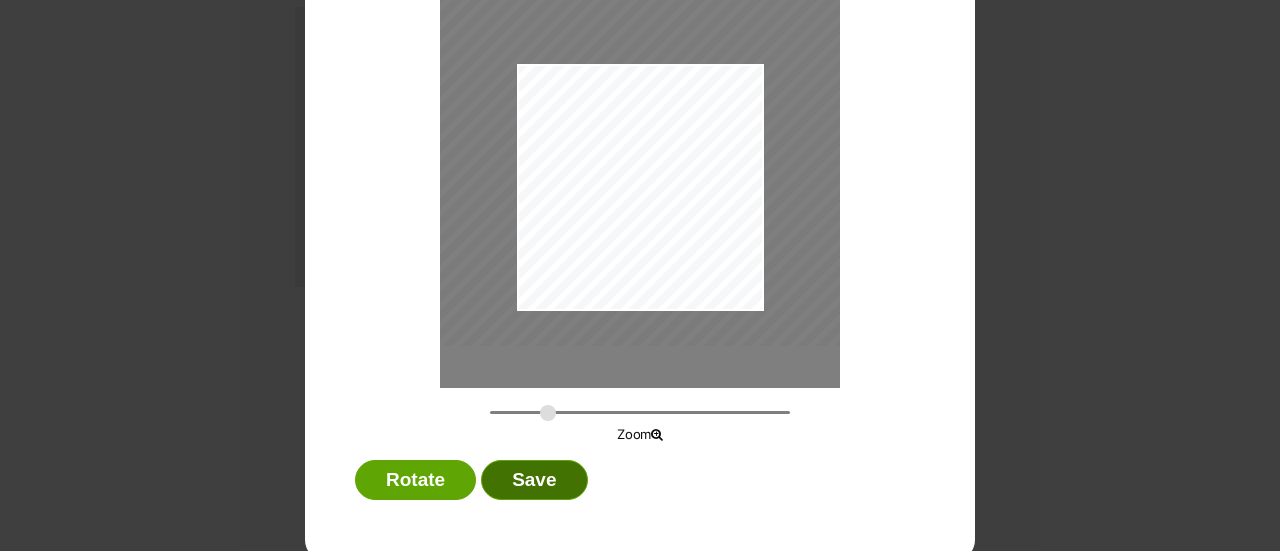 click on "Save" at bounding box center (534, 480) 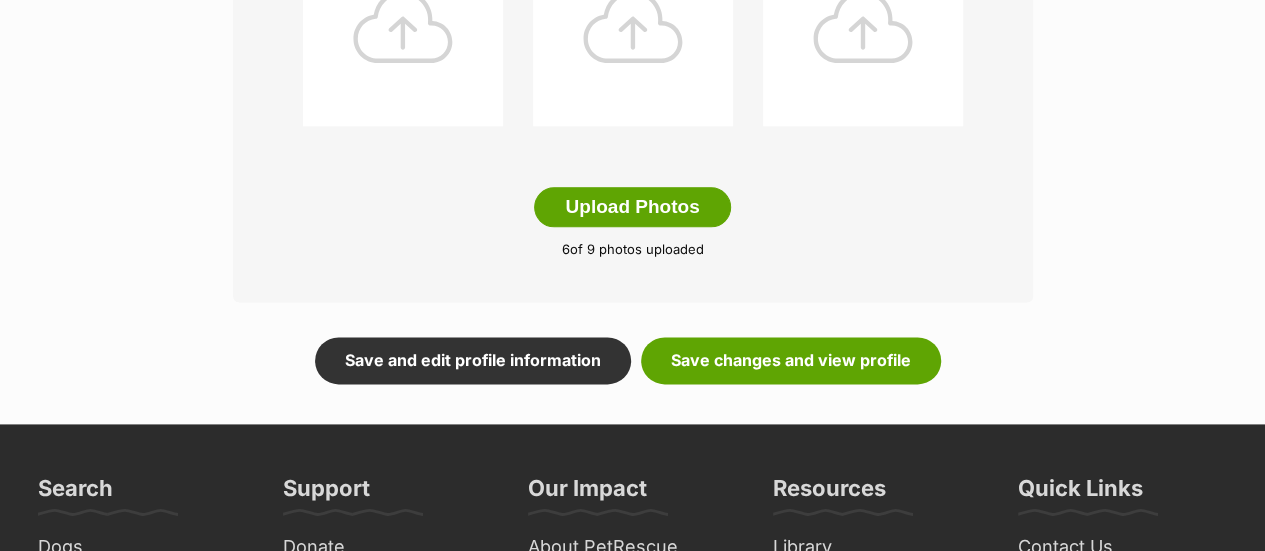 scroll, scrollTop: 1164, scrollLeft: 0, axis: vertical 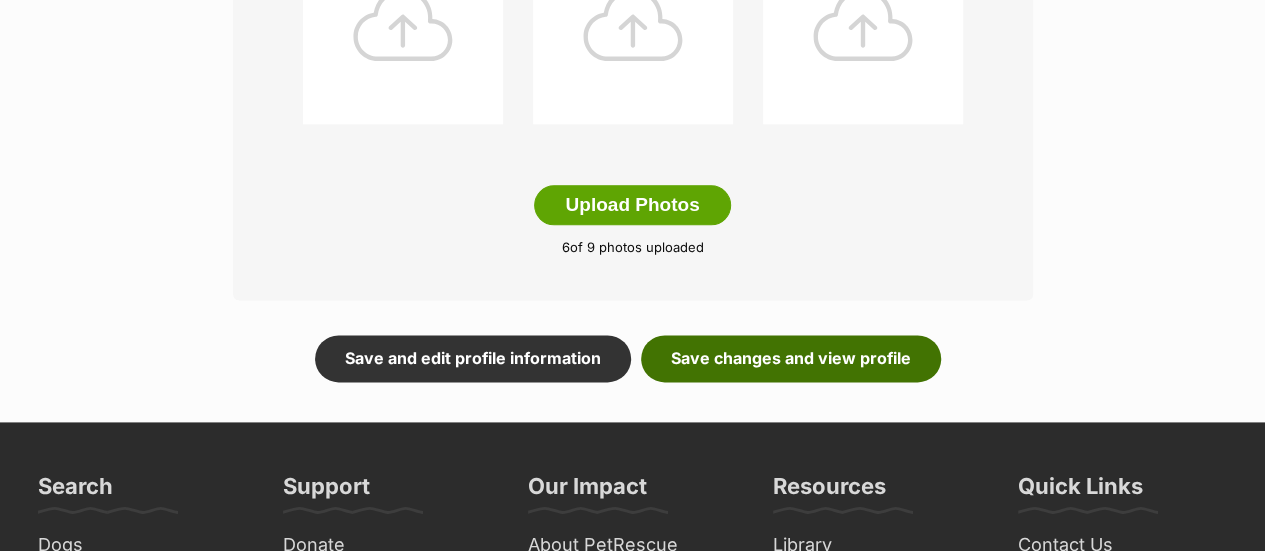 click on "Save changes and view profile" at bounding box center (791, 358) 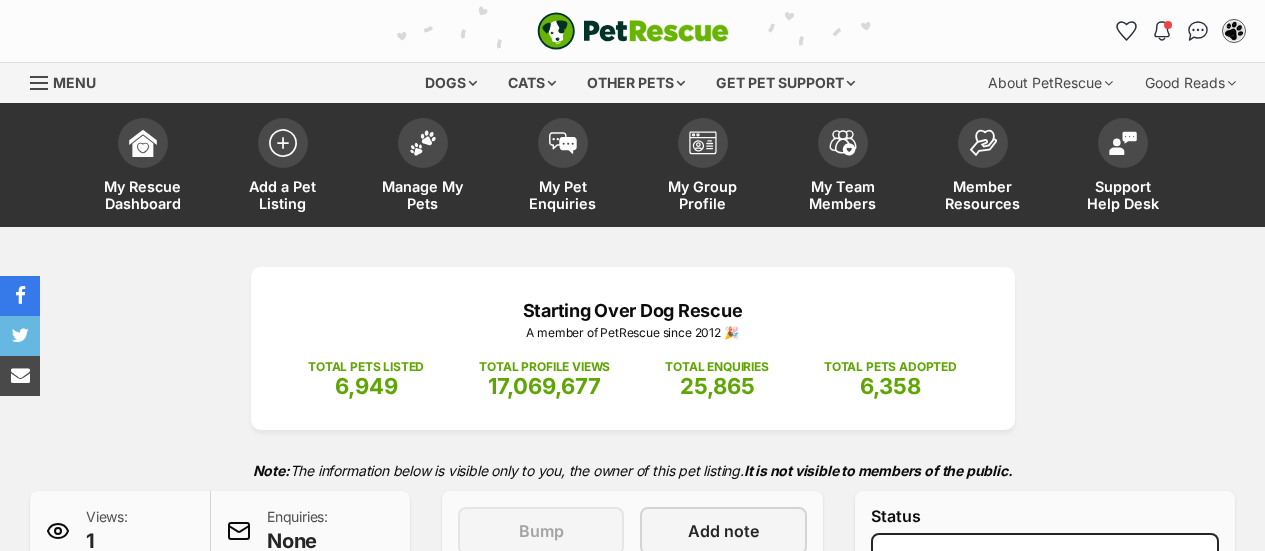 scroll, scrollTop: 0, scrollLeft: 0, axis: both 